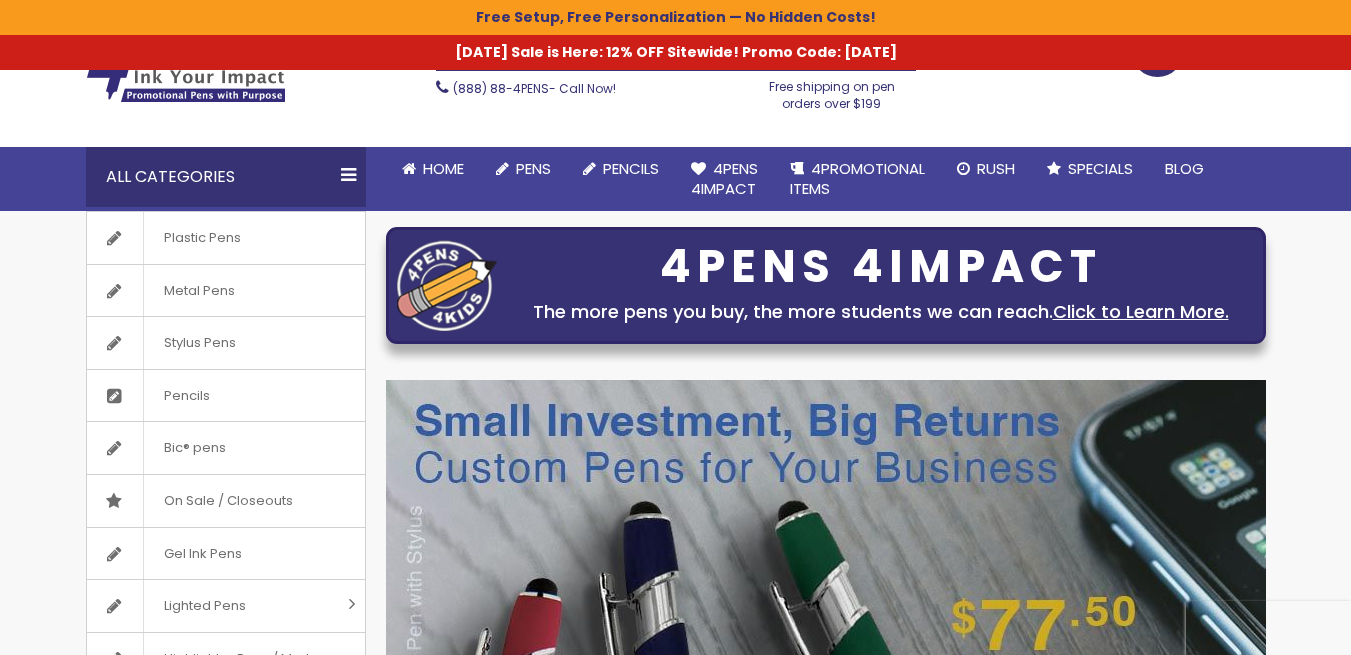 scroll, scrollTop: 0, scrollLeft: 0, axis: both 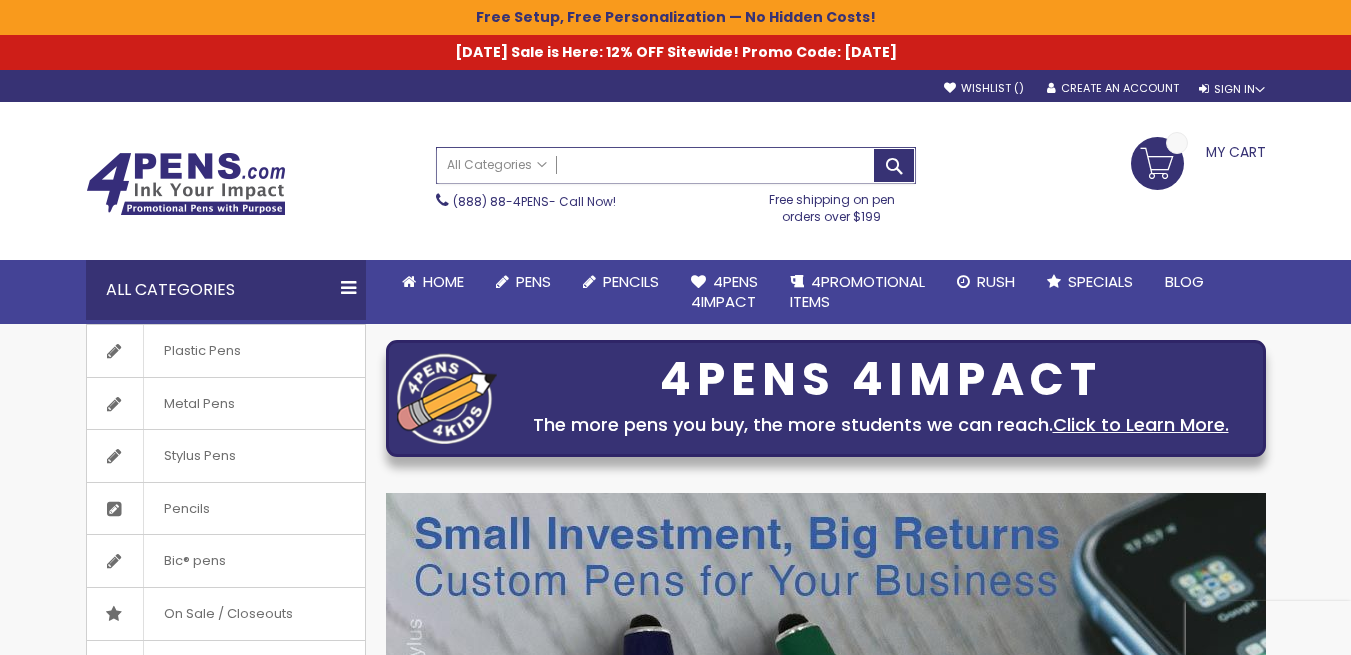 click on "Search" at bounding box center (676, 165) 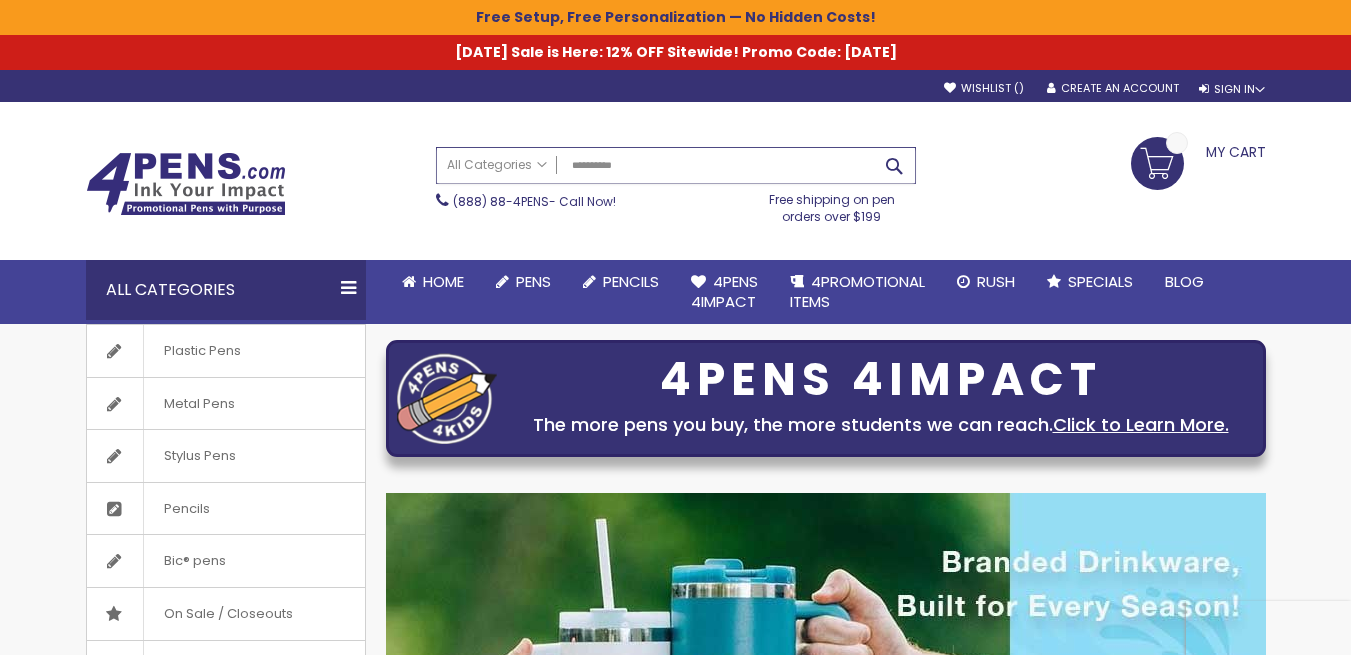 type on "**********" 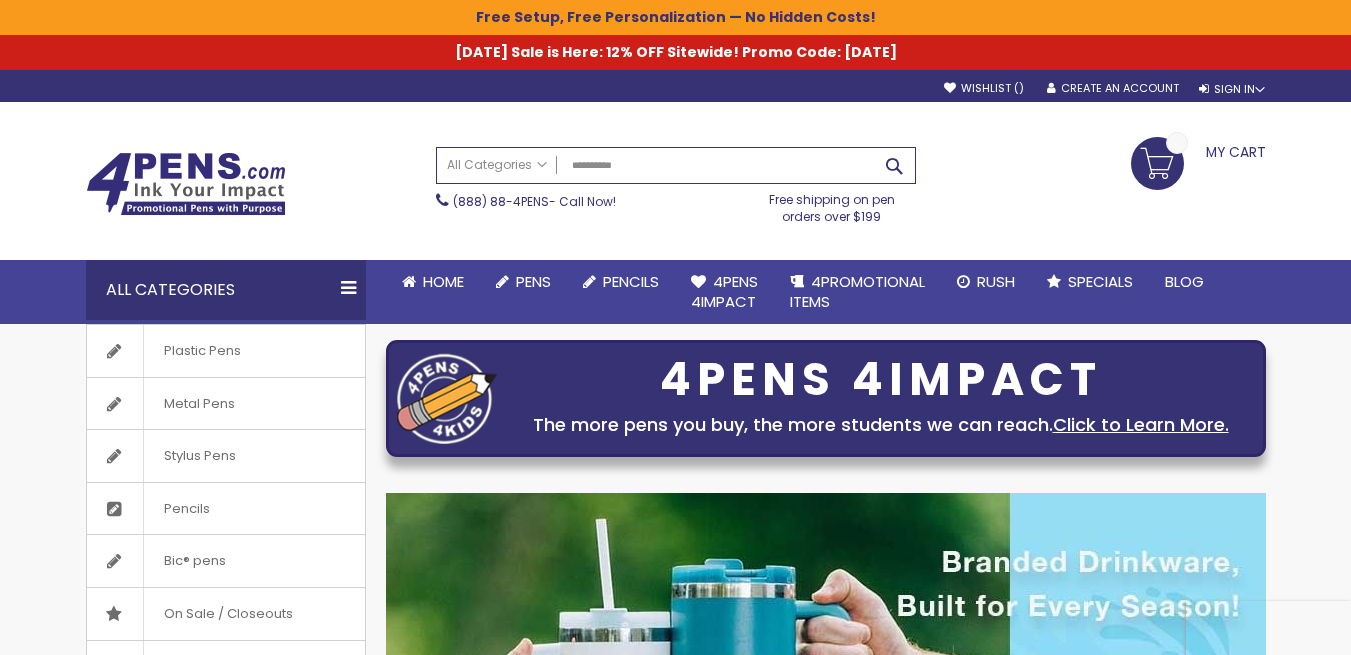 click on "Search" at bounding box center [894, 165] 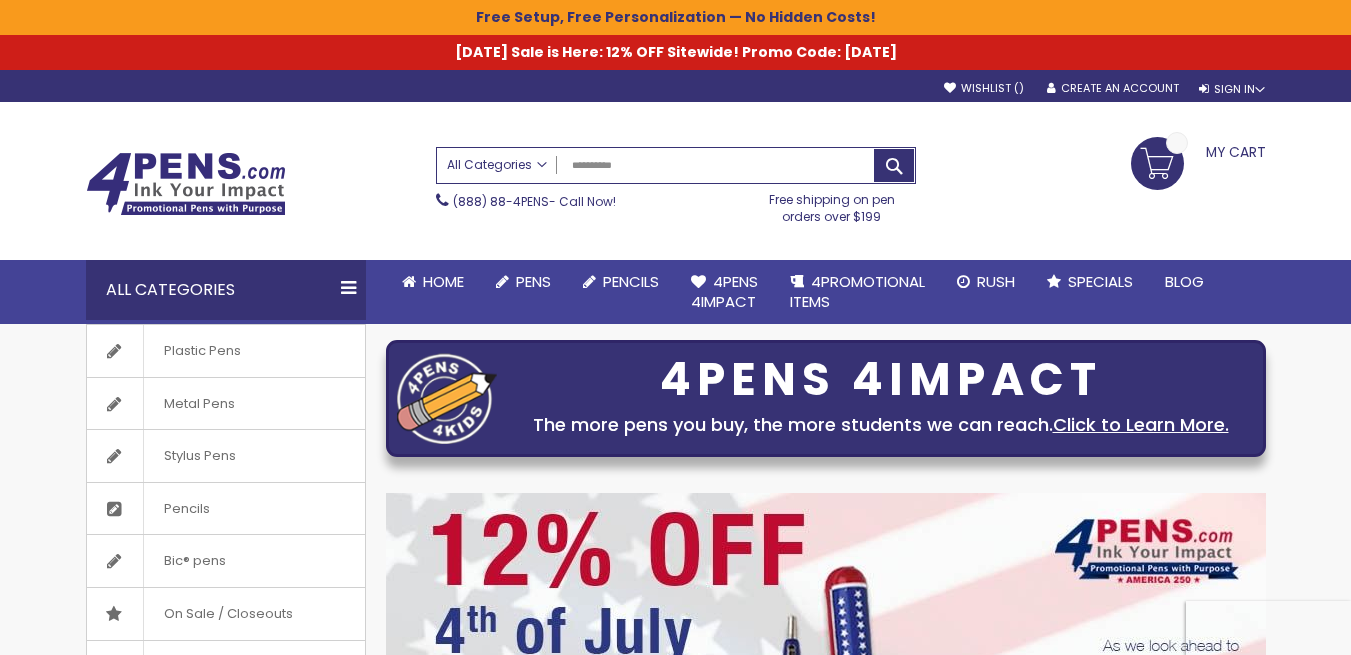 click on "All Categories" at bounding box center [497, 165] 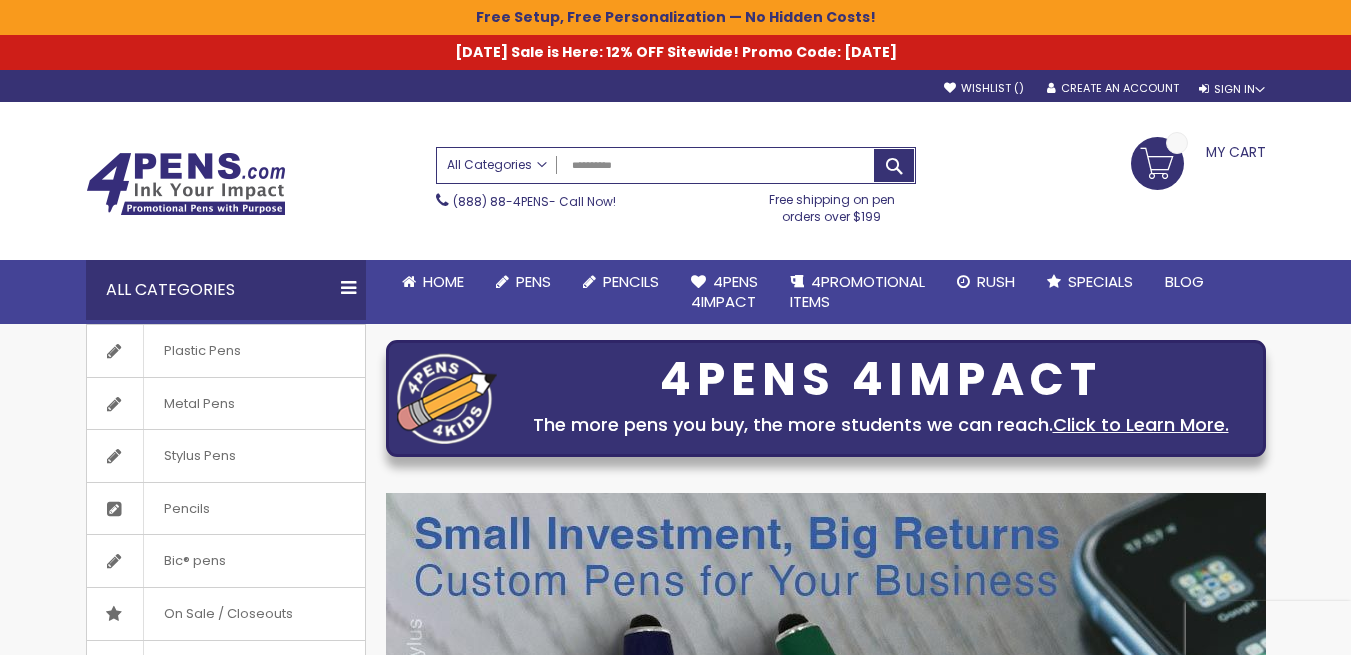 click on "All Categories" at bounding box center [497, 165] 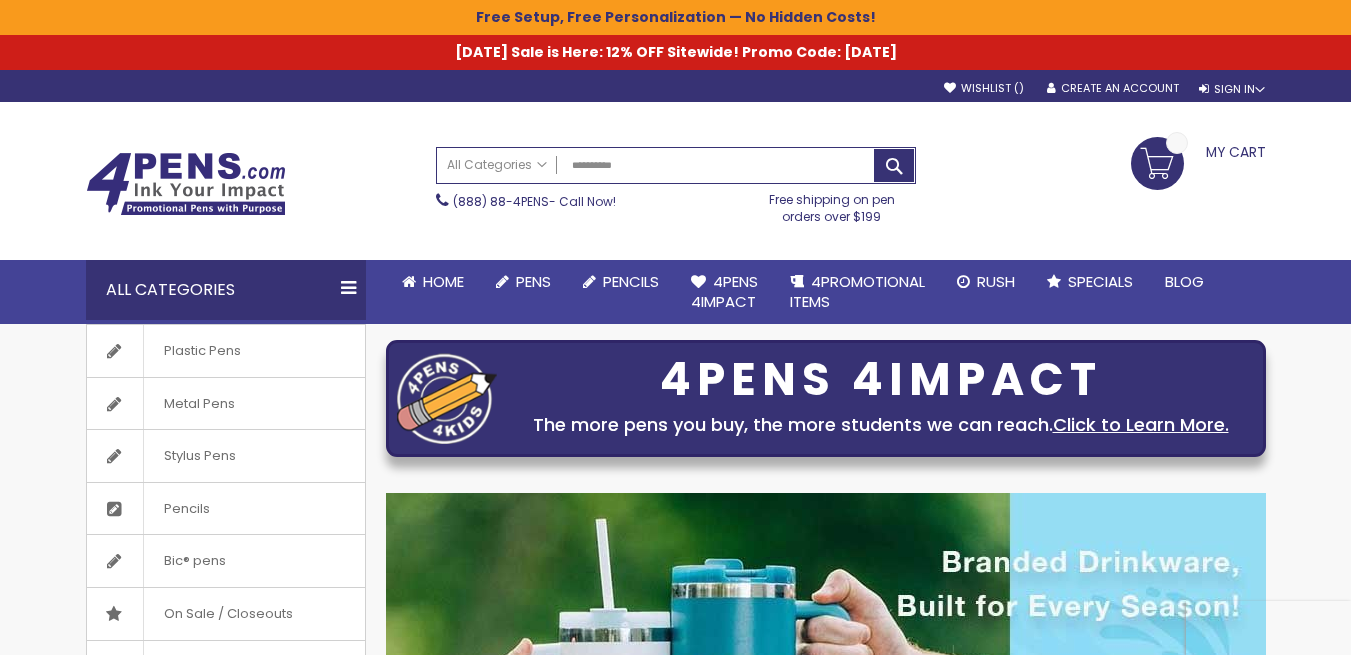 click on "**********" at bounding box center (676, 185) 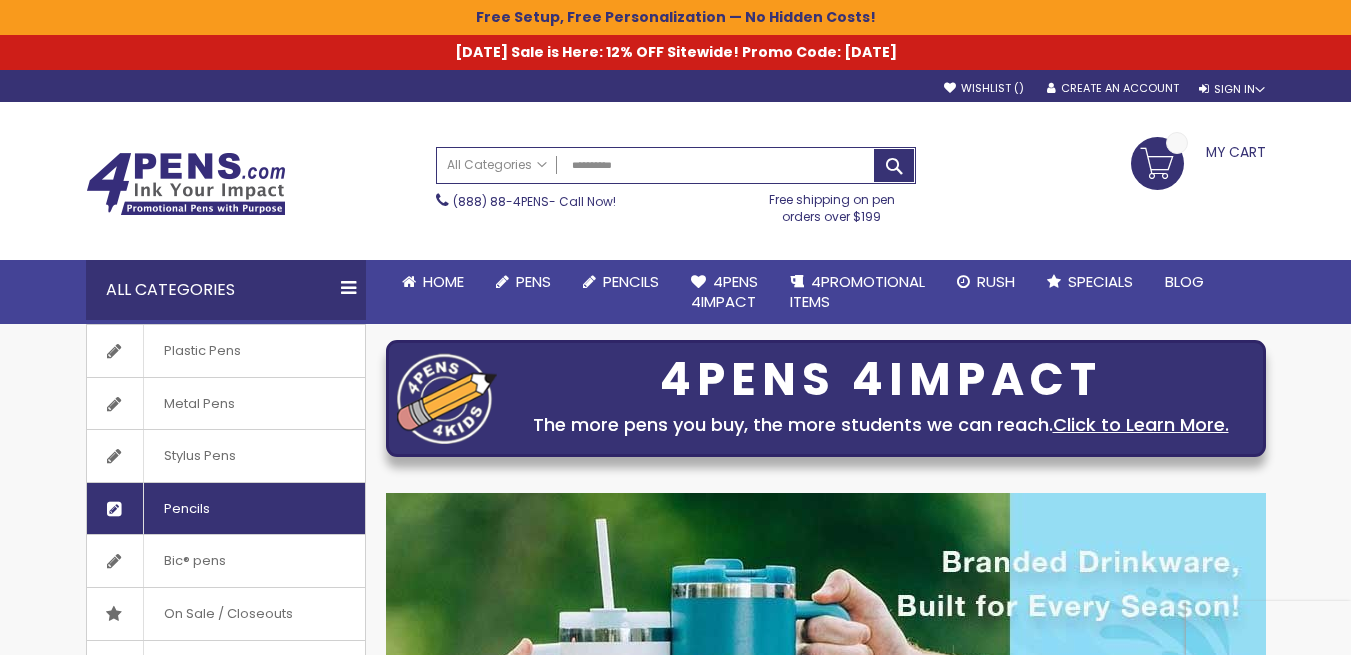 click on "Pencils" 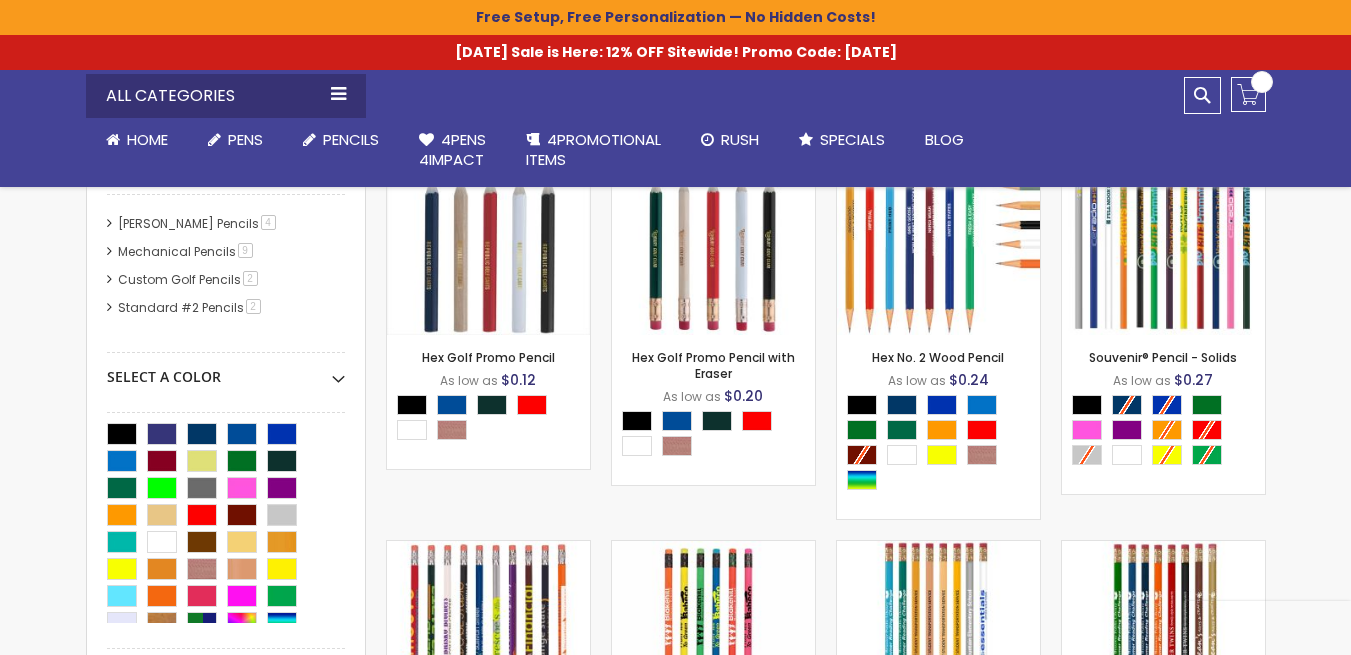 scroll, scrollTop: 570, scrollLeft: 0, axis: vertical 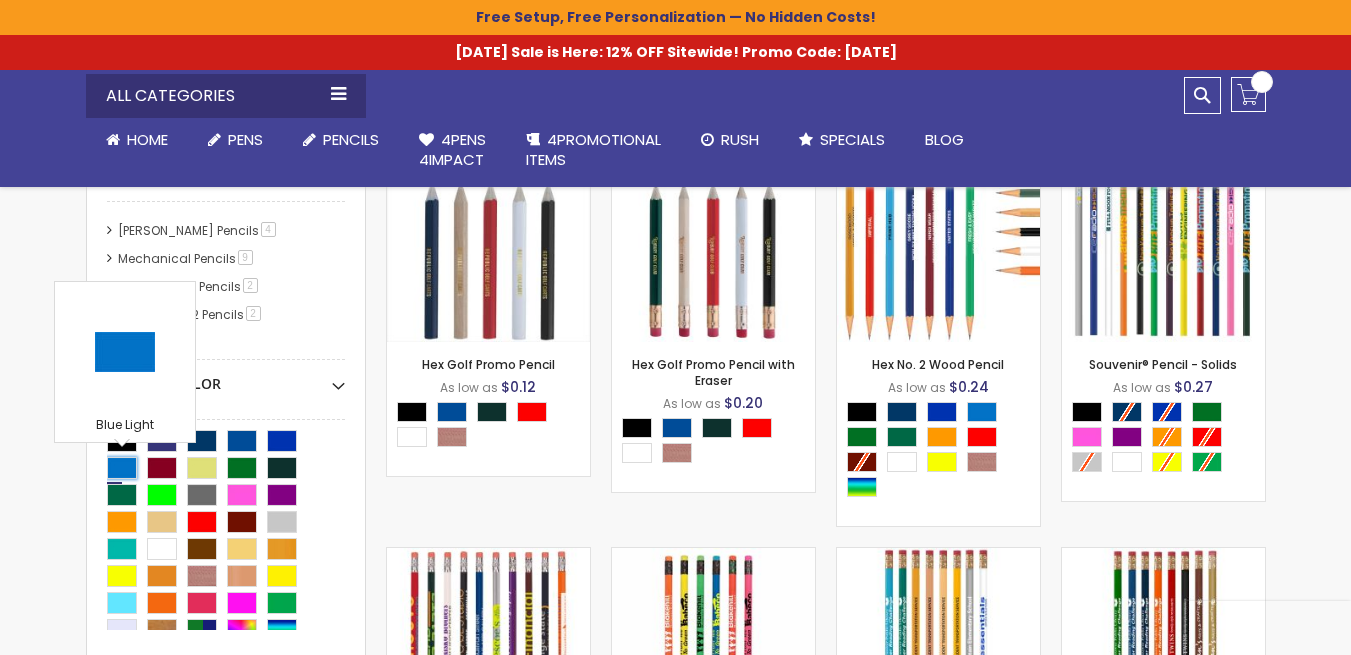 click at bounding box center (122, 468) 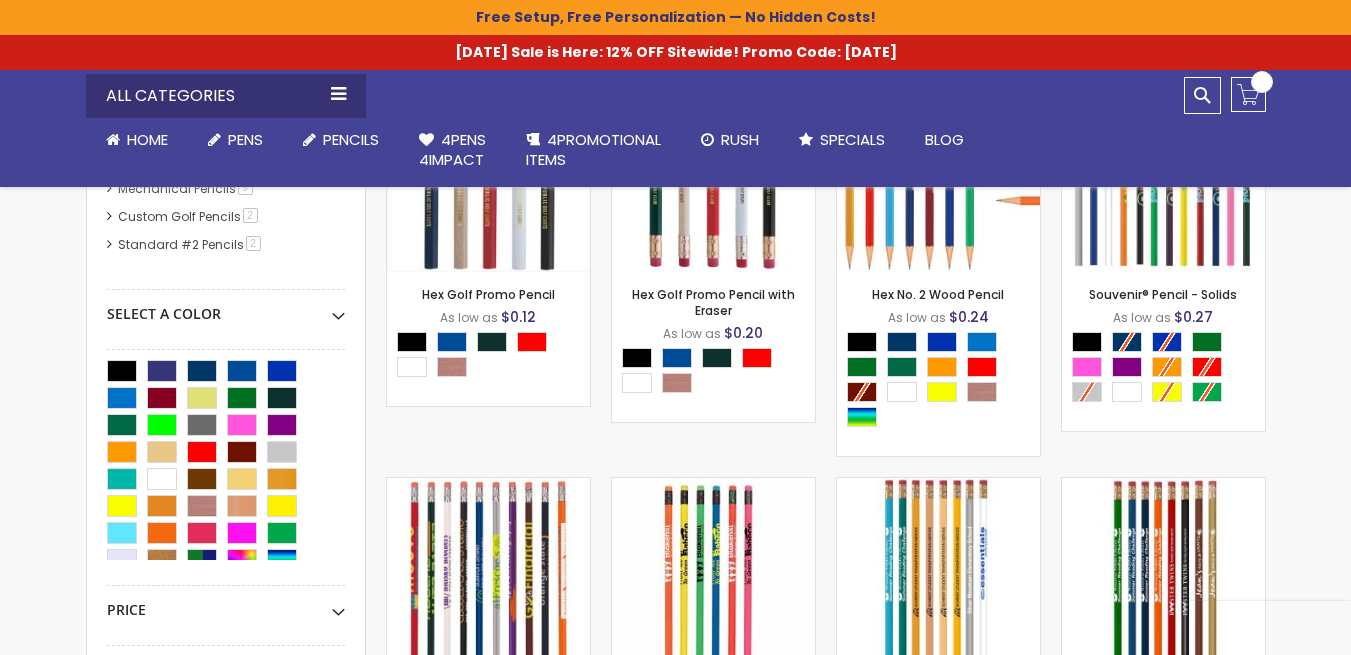 scroll, scrollTop: 670, scrollLeft: 0, axis: vertical 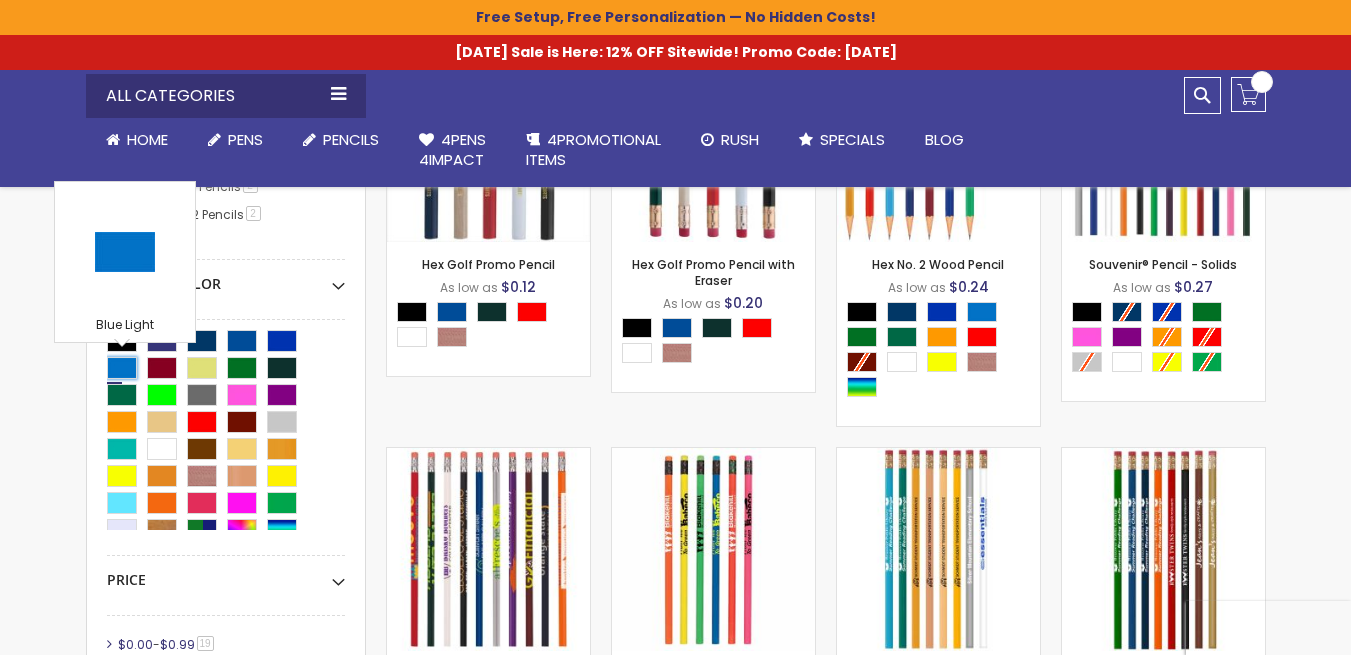 click at bounding box center [122, 368] 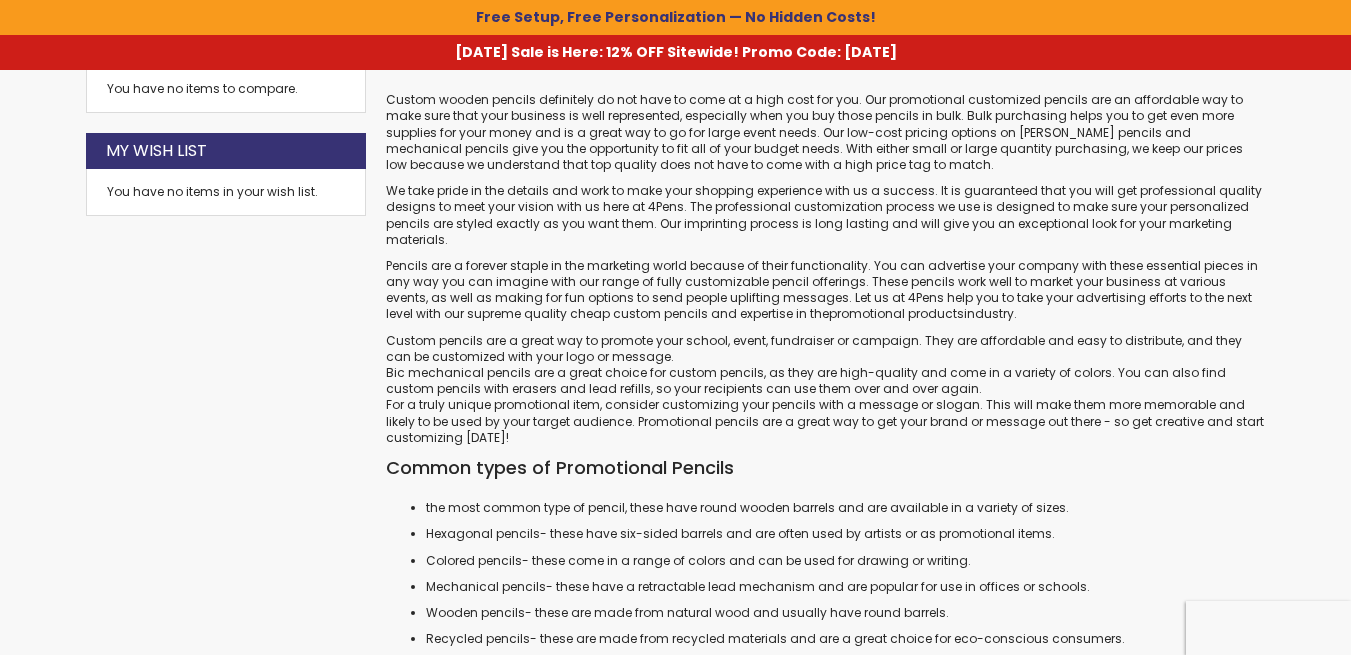 scroll, scrollTop: 1300, scrollLeft: 0, axis: vertical 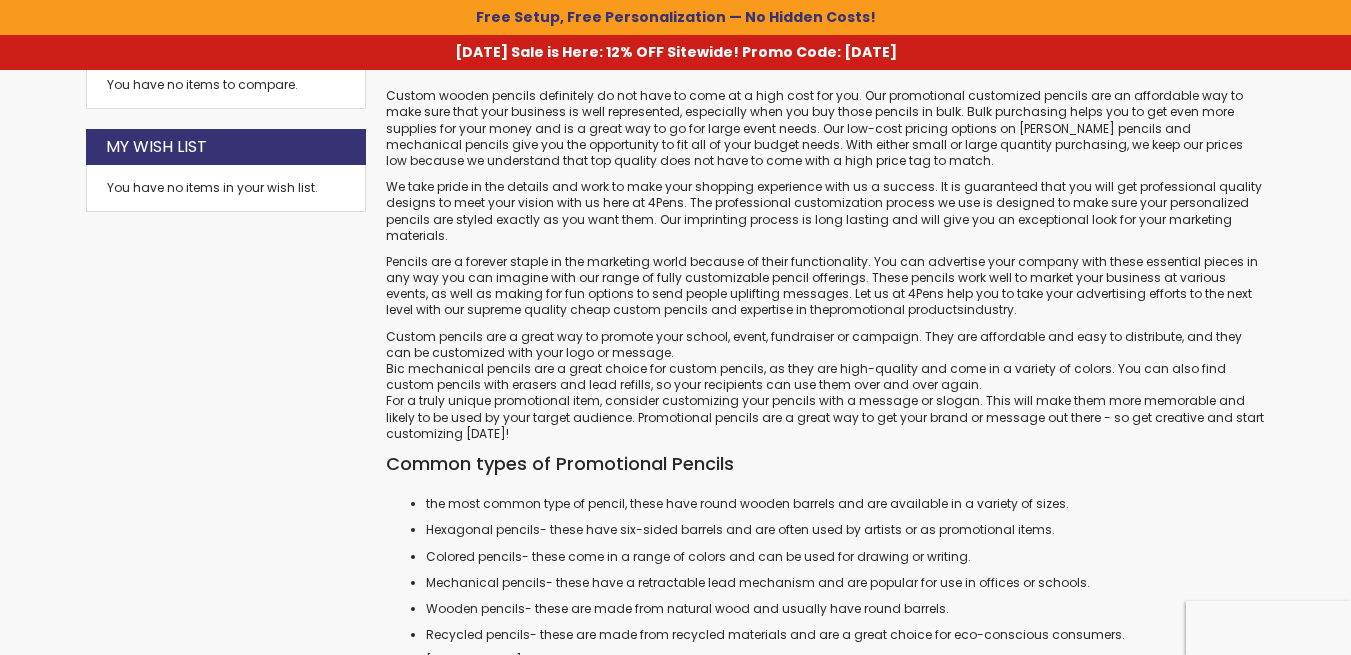 click on "Pencils" 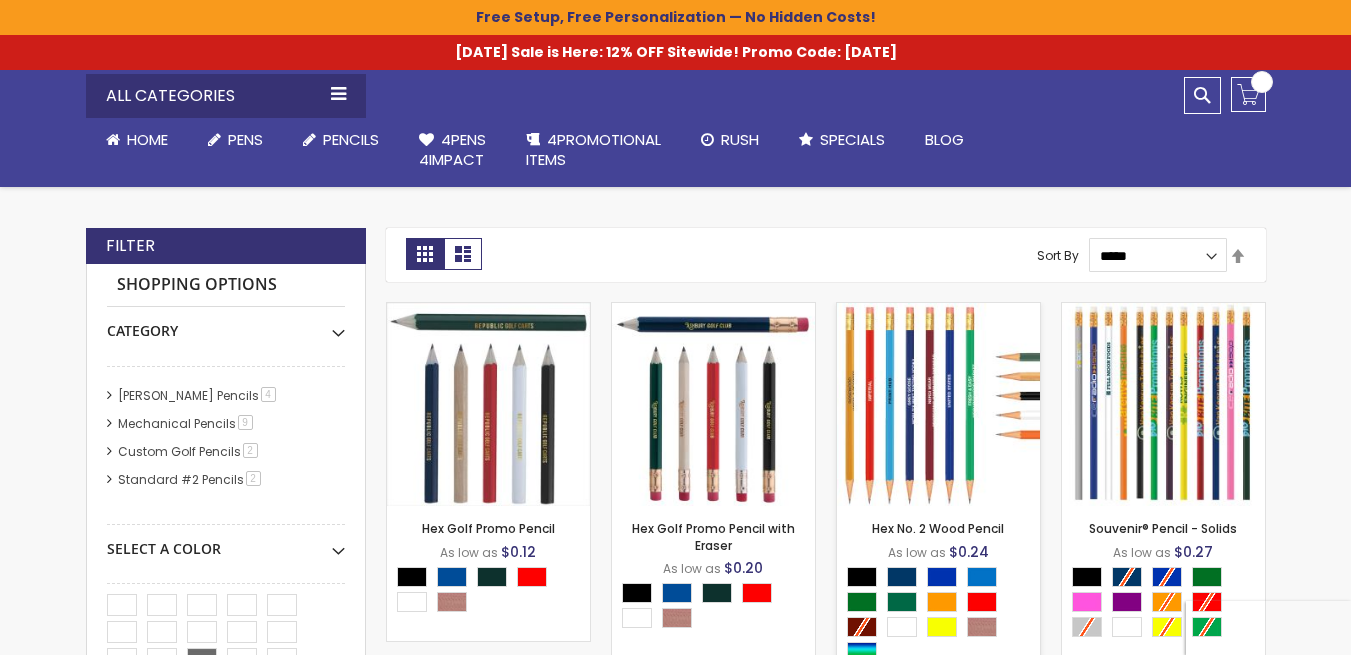 scroll, scrollTop: 500, scrollLeft: 0, axis: vertical 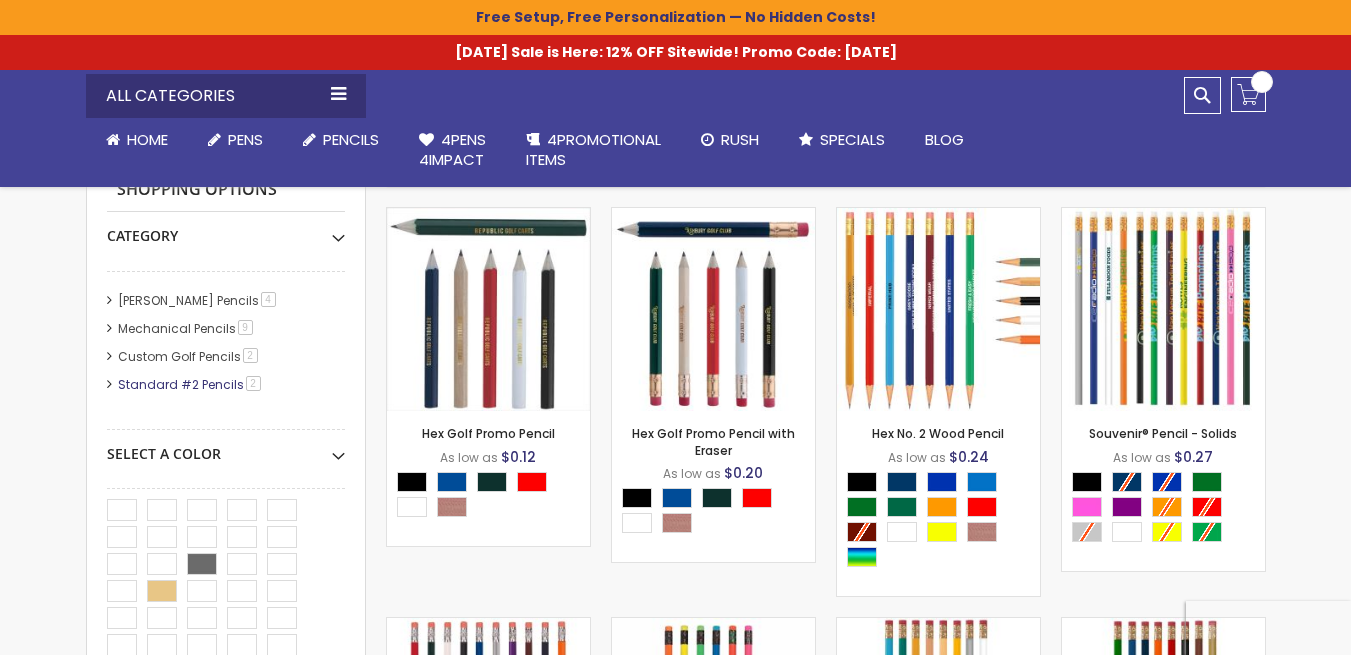 click on "2 item" at bounding box center (253, 383) 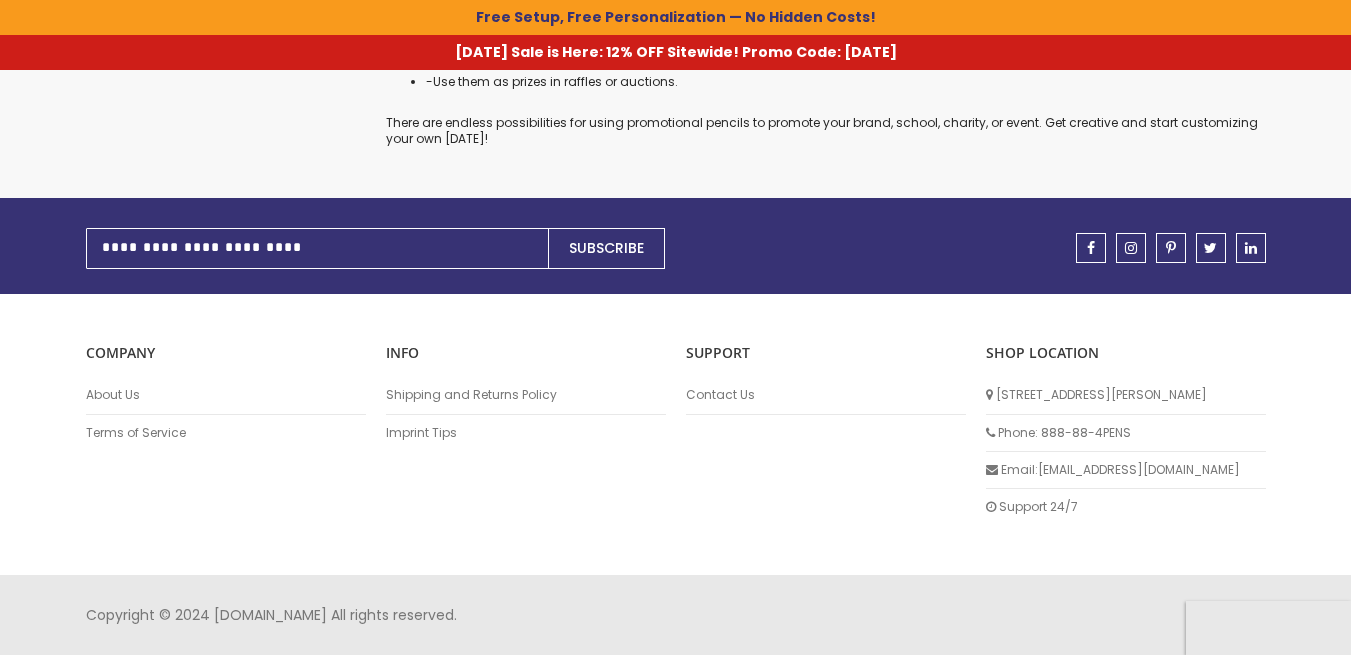scroll, scrollTop: 3100, scrollLeft: 0, axis: vertical 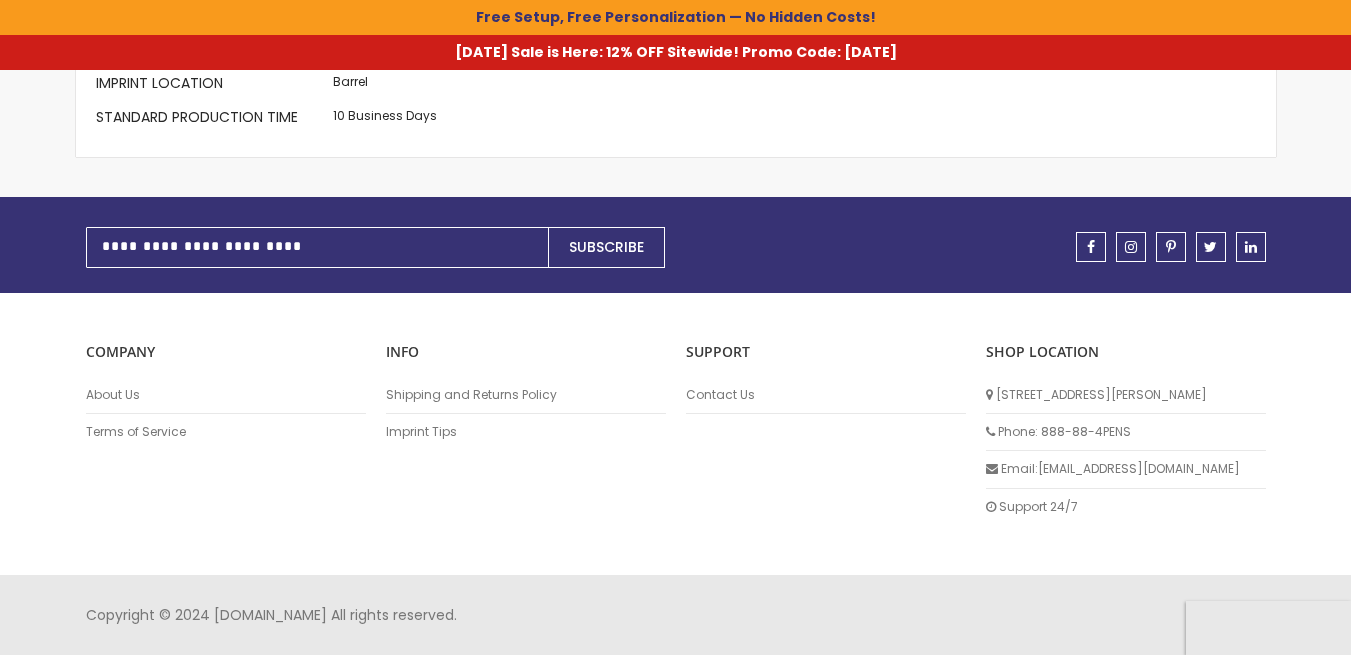 click on "**********" at bounding box center [804, -1444] 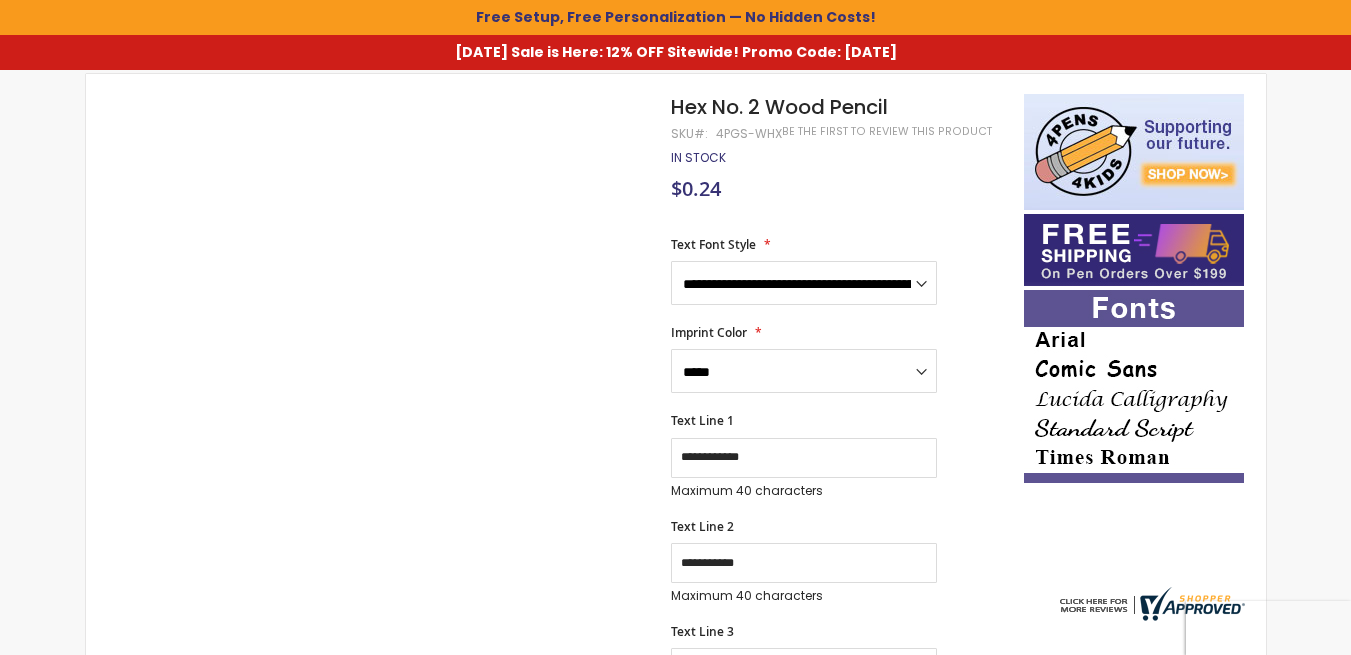 scroll, scrollTop: 0, scrollLeft: 0, axis: both 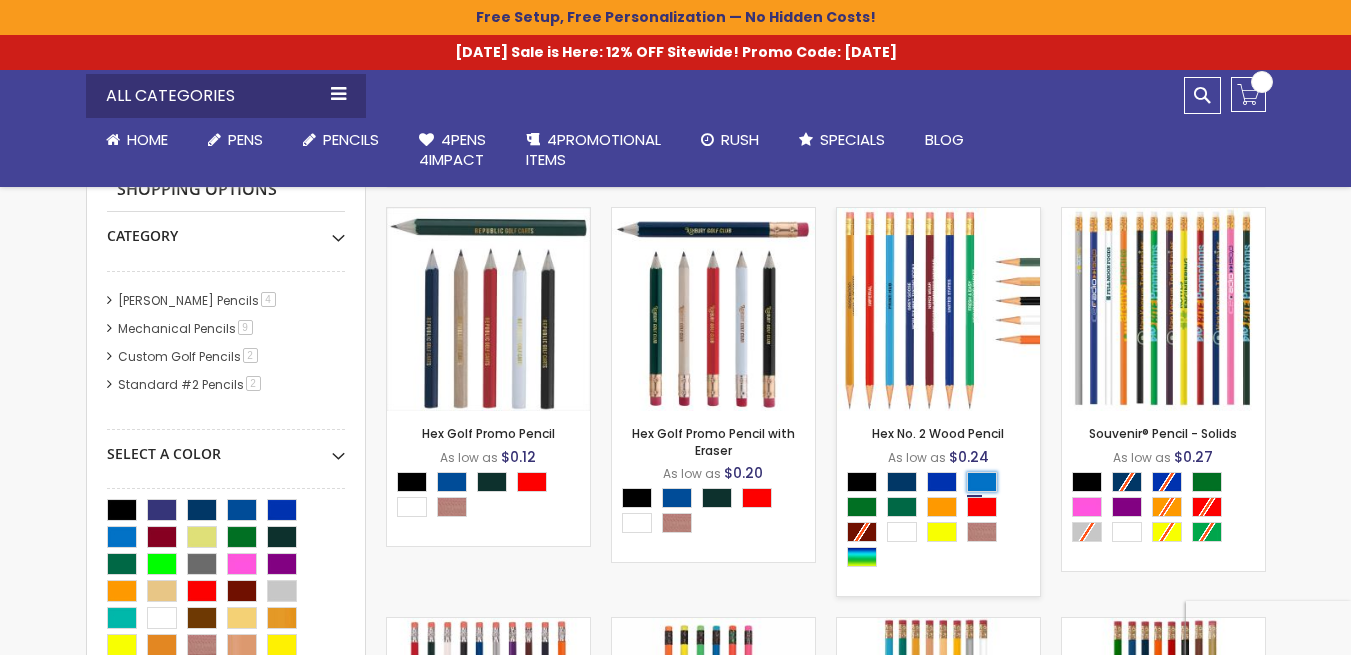 click at bounding box center (982, 482) 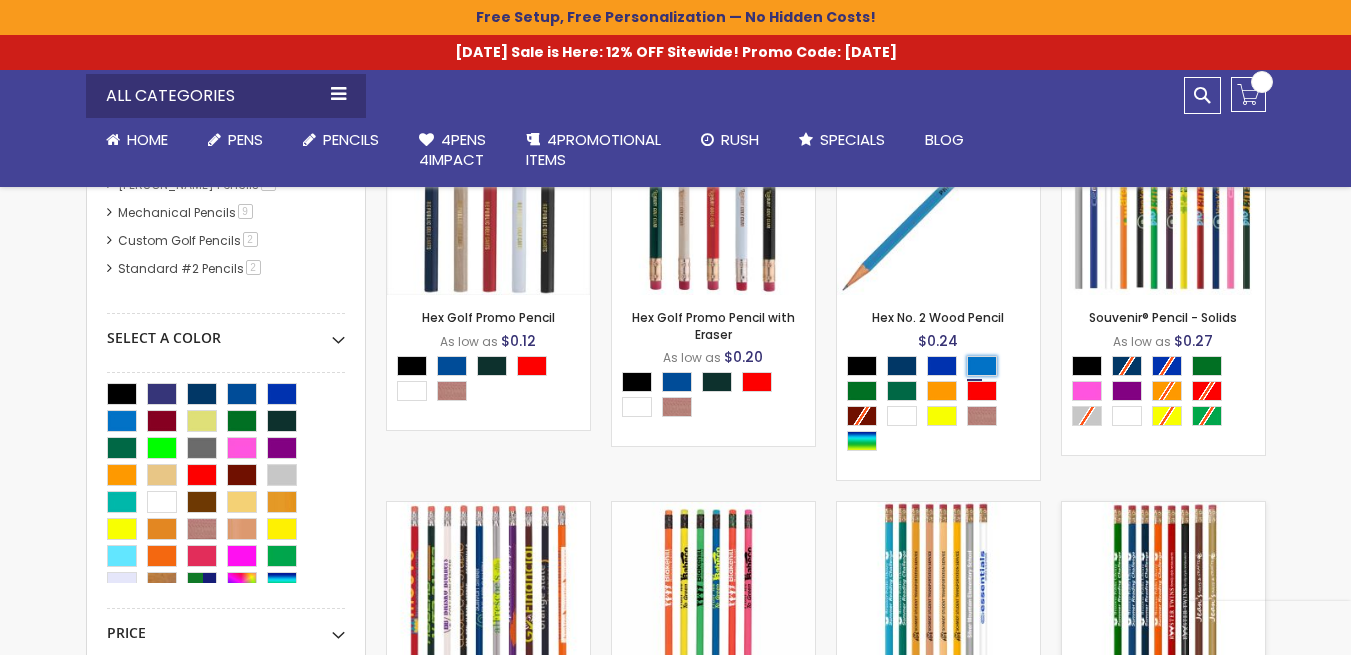 scroll, scrollTop: 500, scrollLeft: 0, axis: vertical 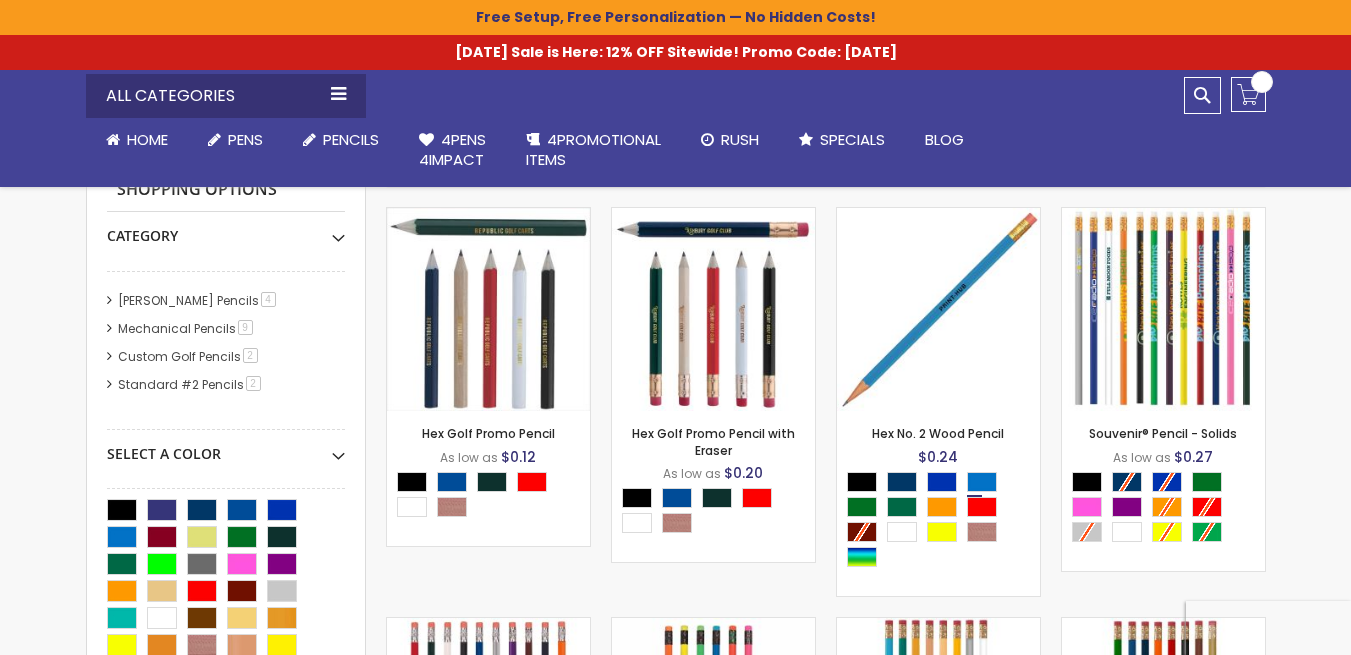 click on "Skip to Content
Wishlist
Sign Out
Sign In
Sign In
Login
Forgot Your Password?
Create an Account
My Account
Toggle Nav
Search" at bounding box center (675, 2048) 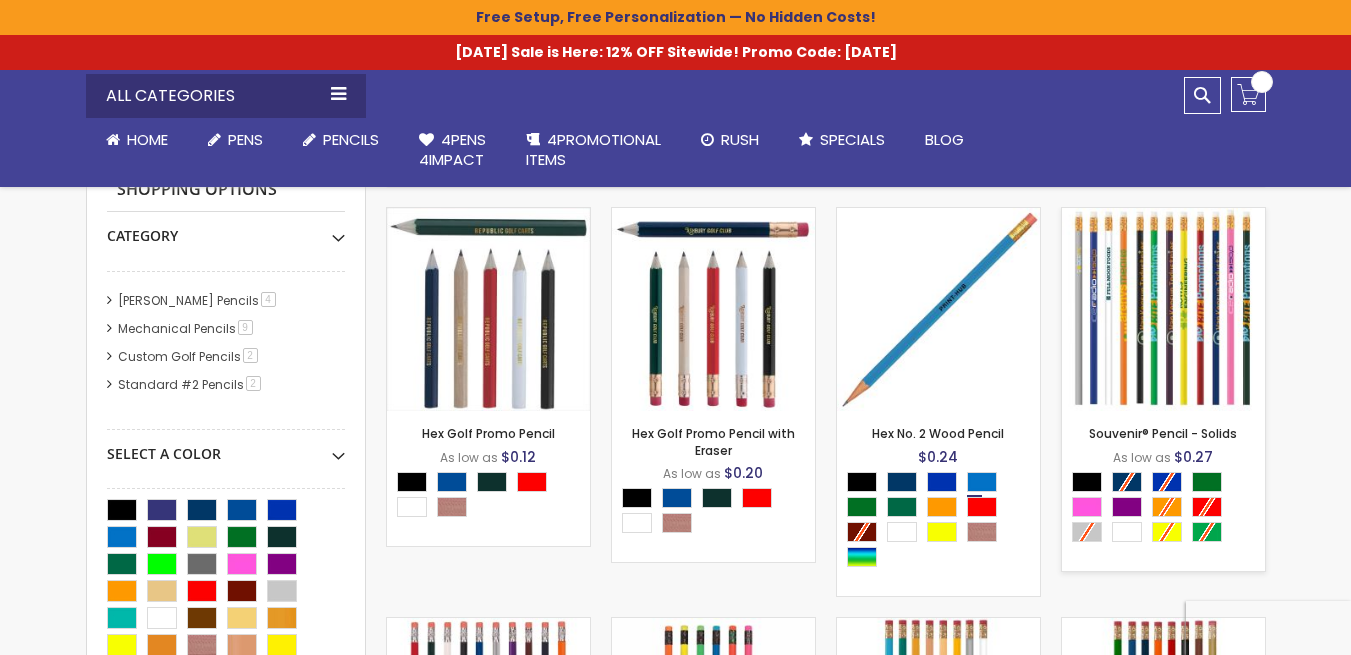 click at bounding box center (1163, 309) 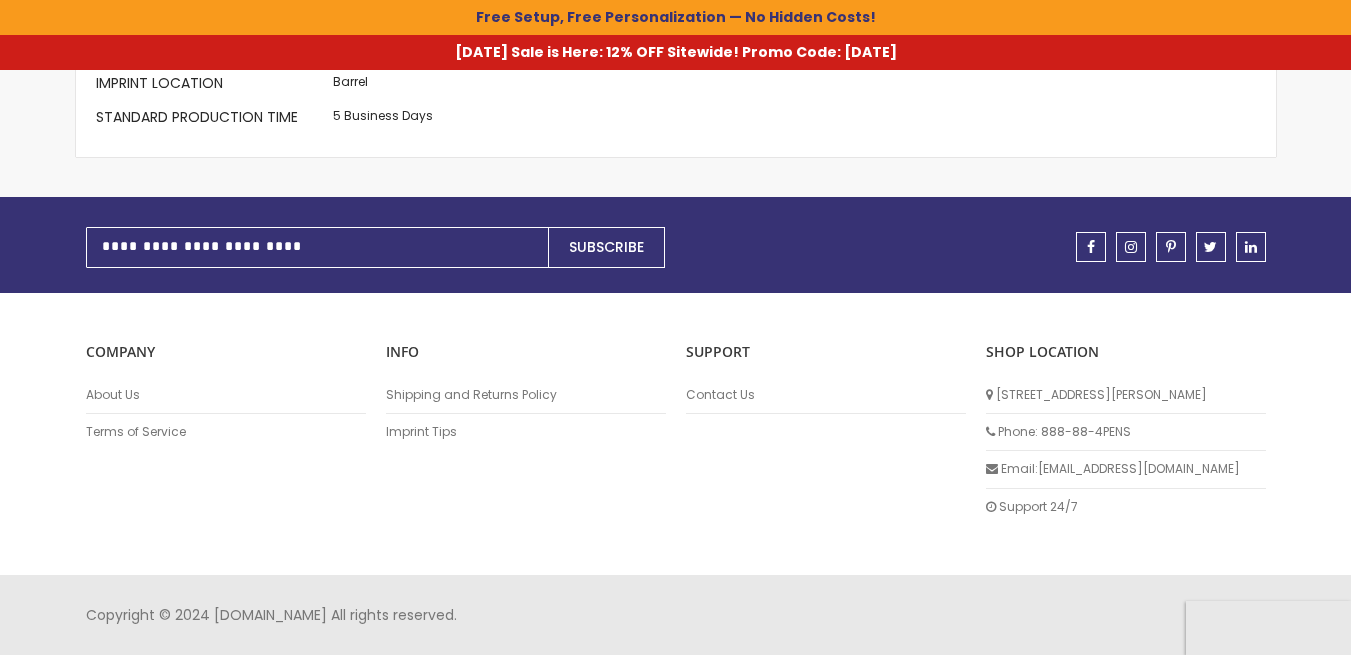 scroll, scrollTop: 2700, scrollLeft: 0, axis: vertical 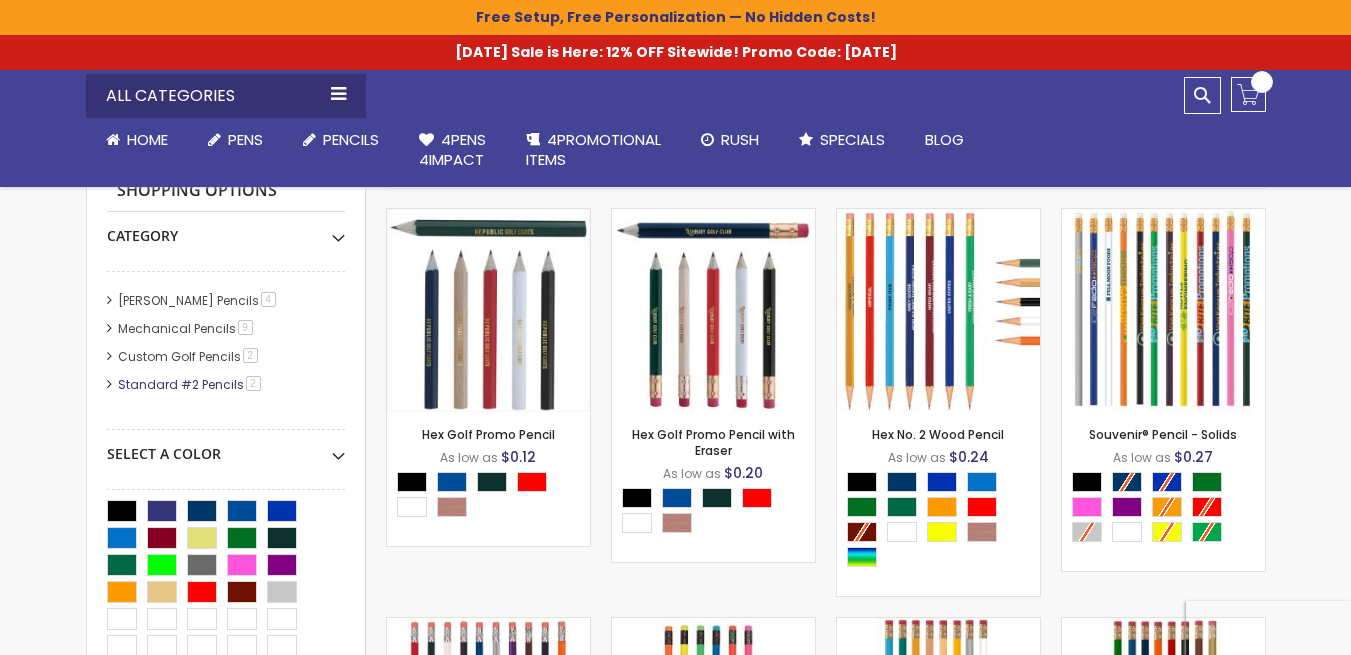 click on "2 item" at bounding box center (253, 383) 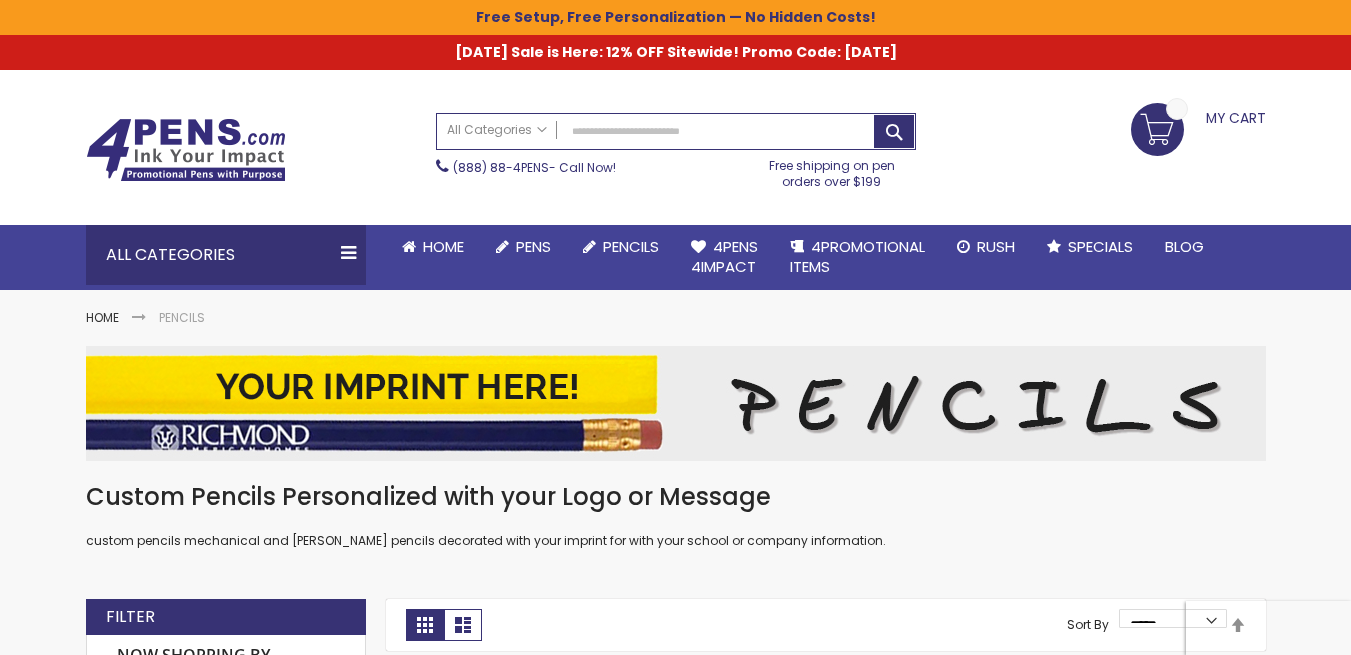 scroll, scrollTop: 0, scrollLeft: 0, axis: both 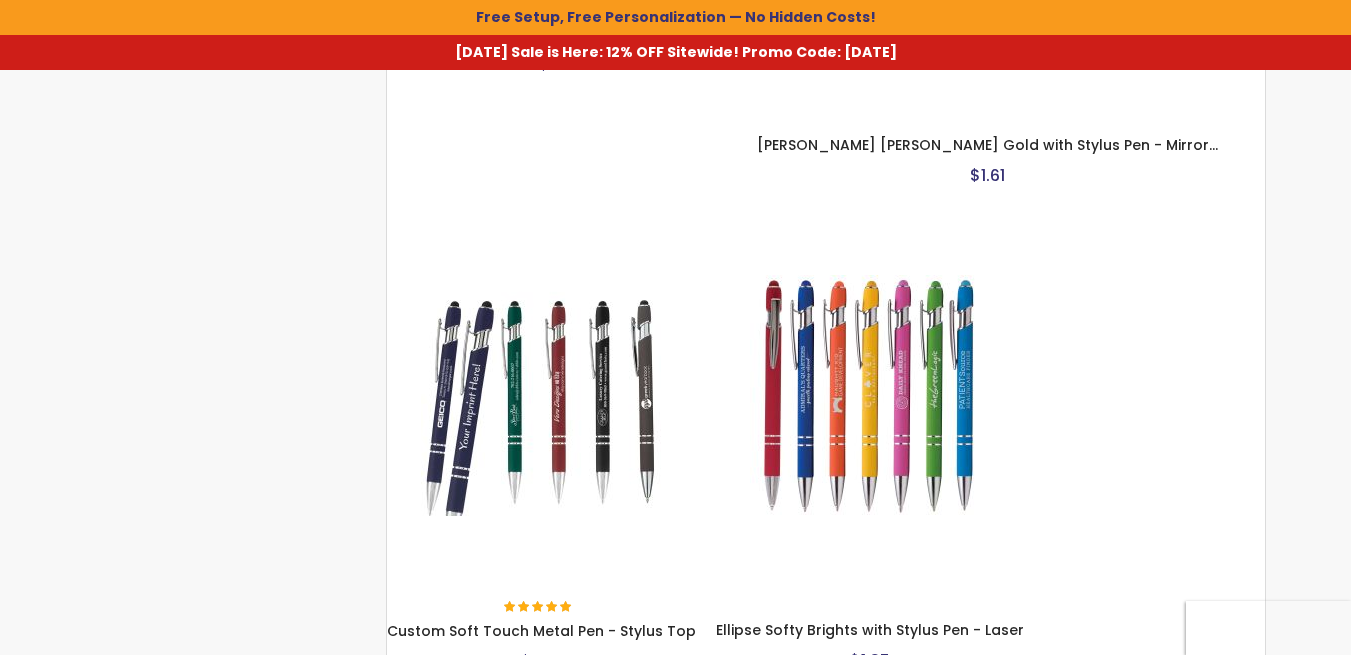 click on "Pencils" 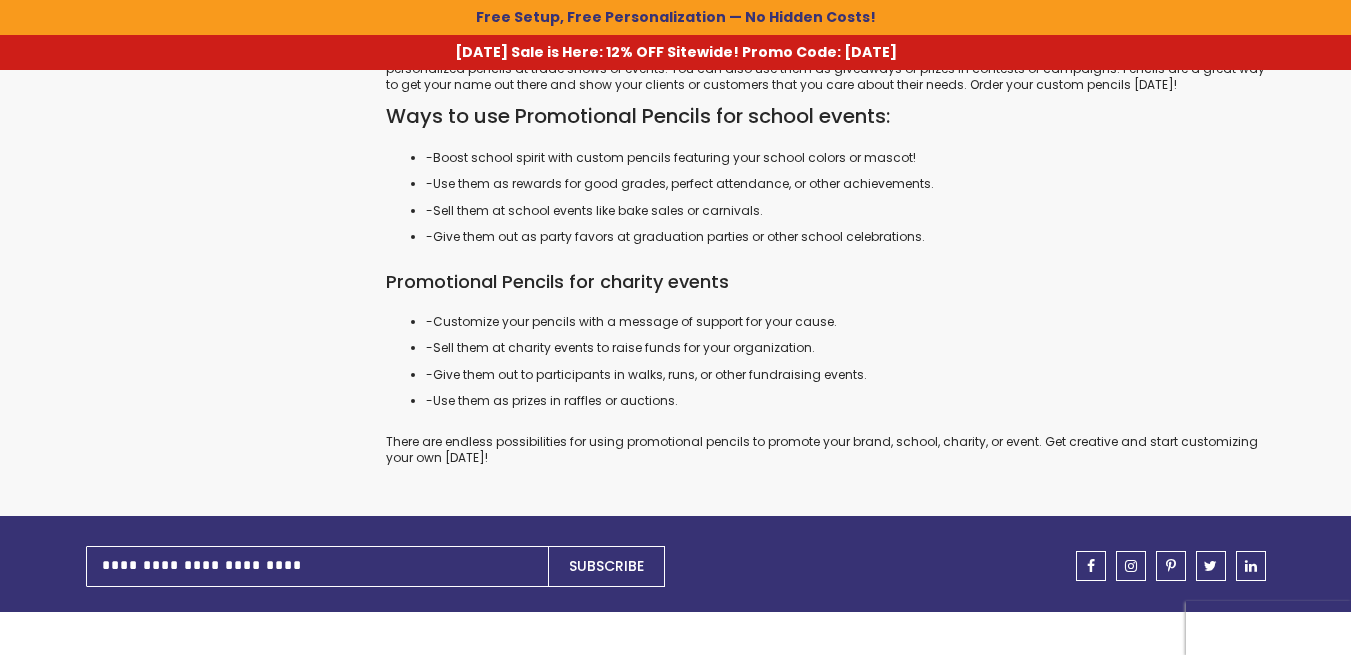 scroll, scrollTop: 3800, scrollLeft: 0, axis: vertical 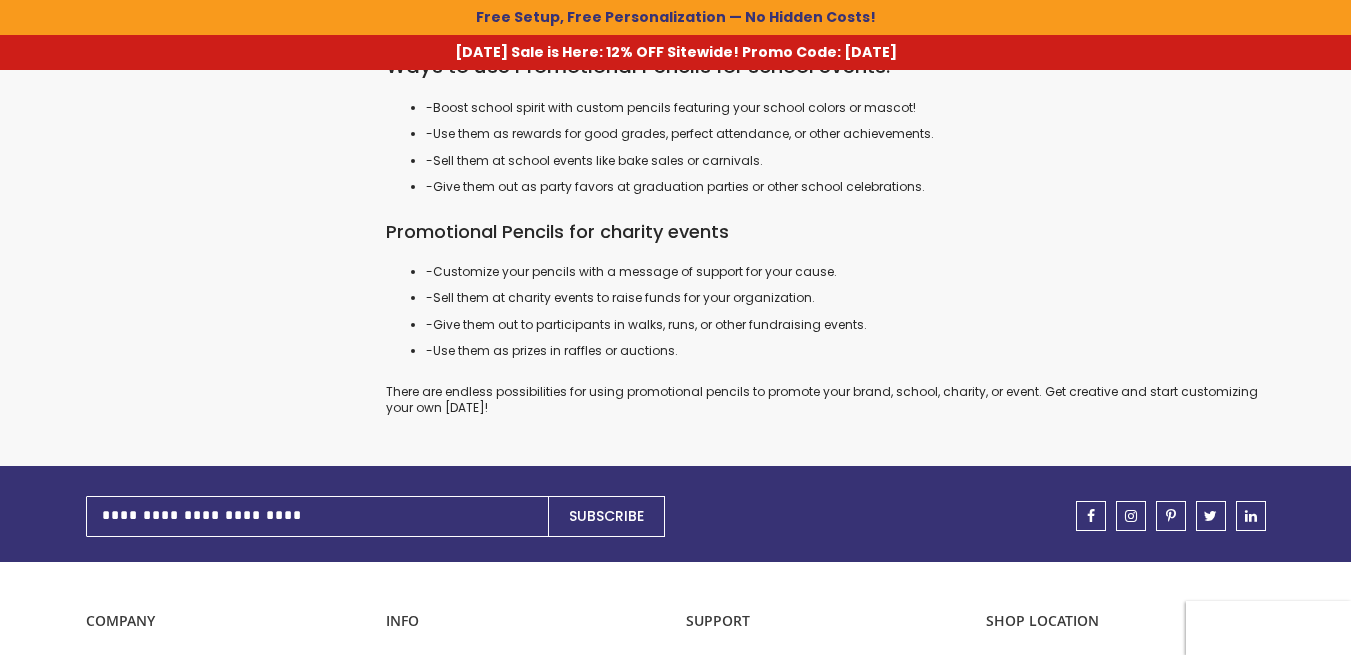 click at bounding box center [938, -3027] 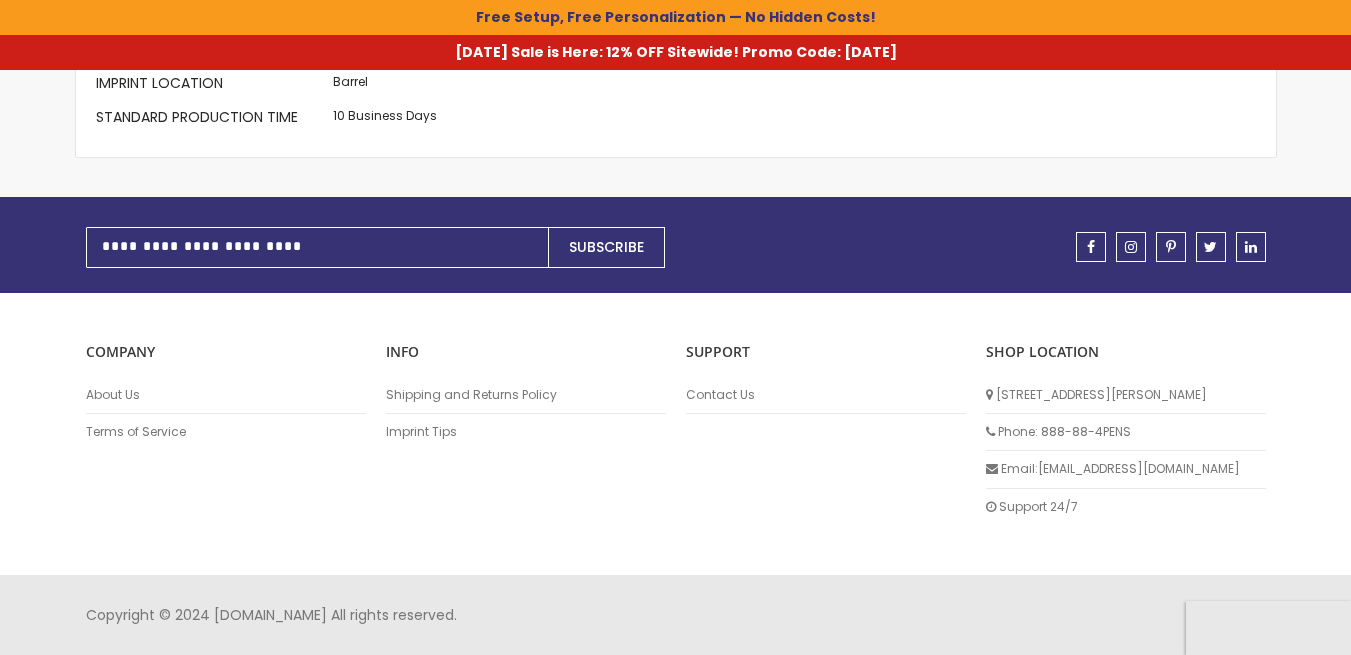 scroll, scrollTop: 2100, scrollLeft: 0, axis: vertical 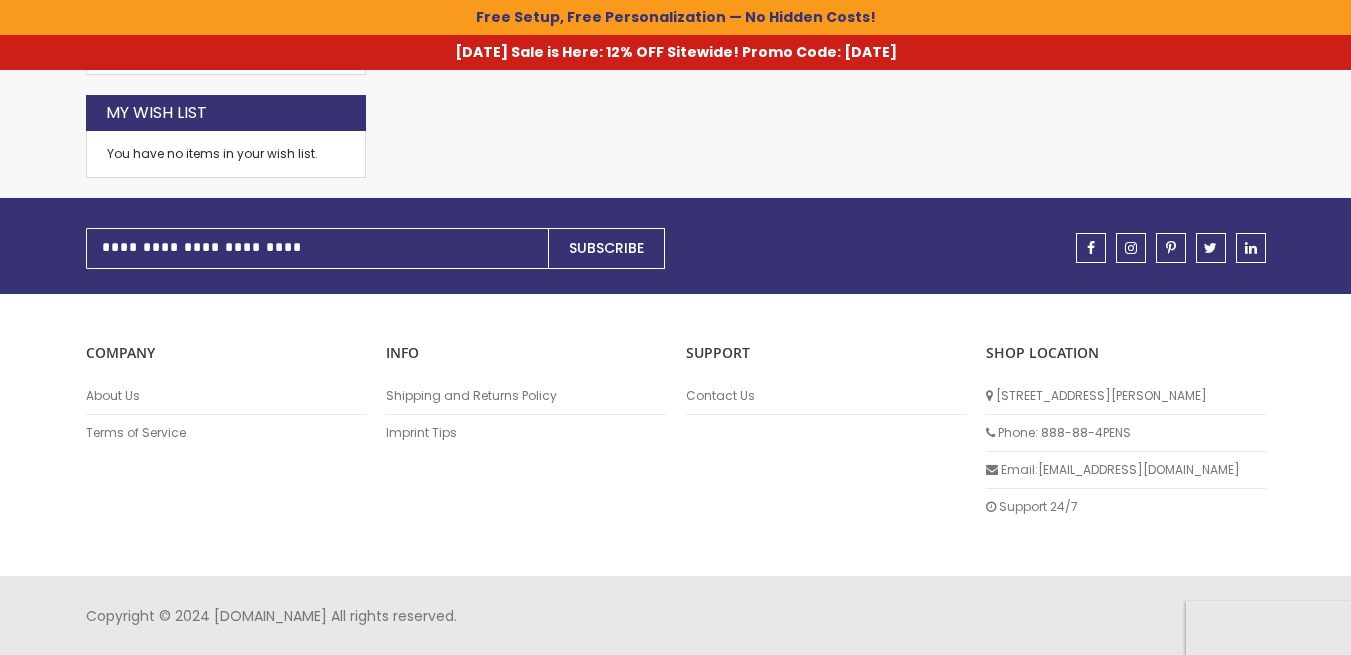 click on "Remove This Item" at bounding box center (0, 0) 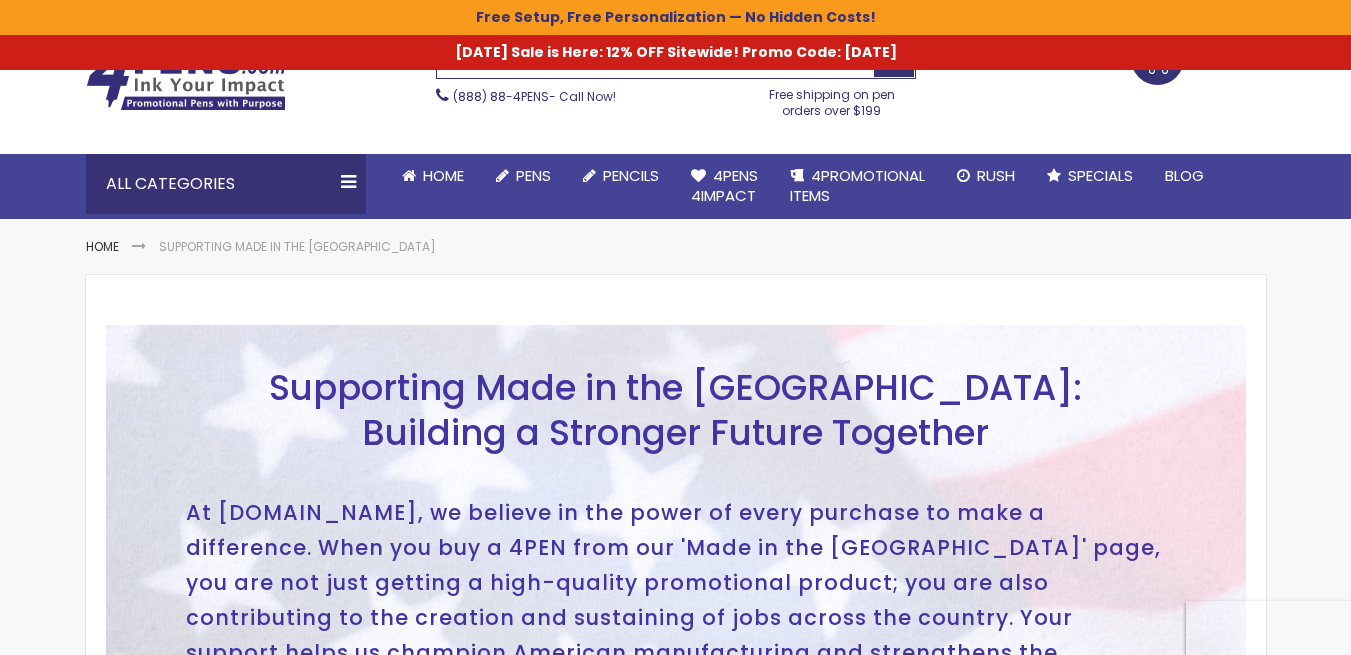 scroll, scrollTop: 0, scrollLeft: 0, axis: both 